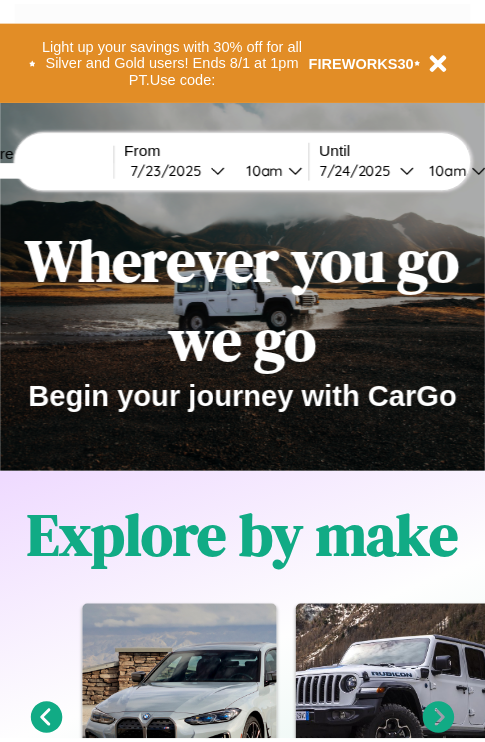 scroll, scrollTop: 0, scrollLeft: 0, axis: both 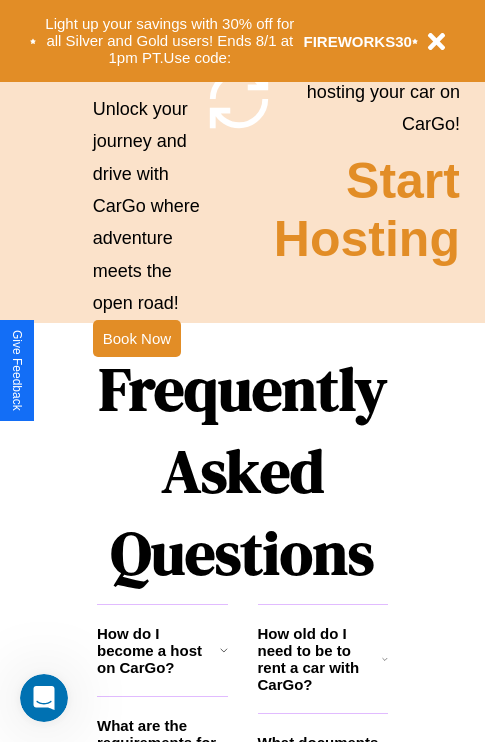 click on "Frequently Asked Questions" at bounding box center [242, 471] 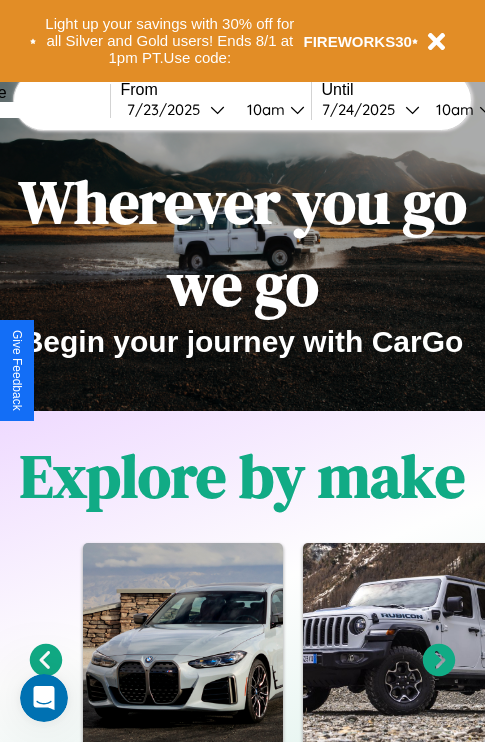 scroll, scrollTop: 0, scrollLeft: 0, axis: both 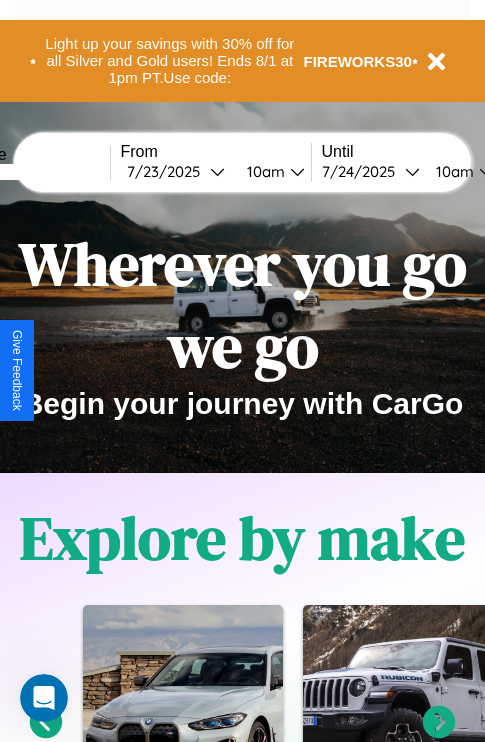 click 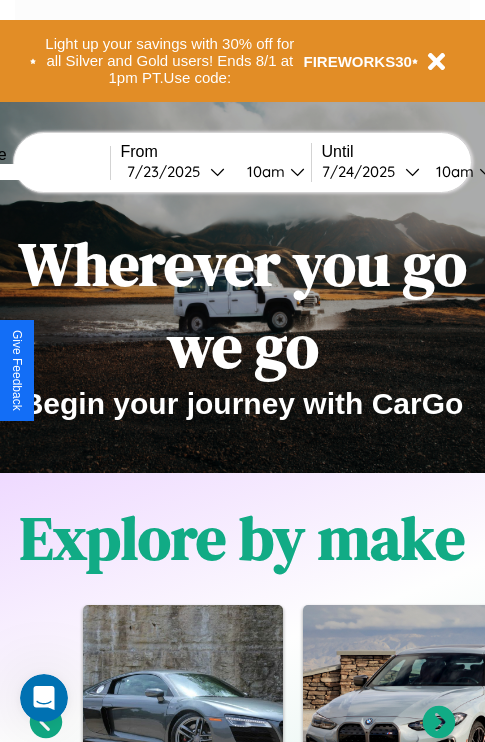 click 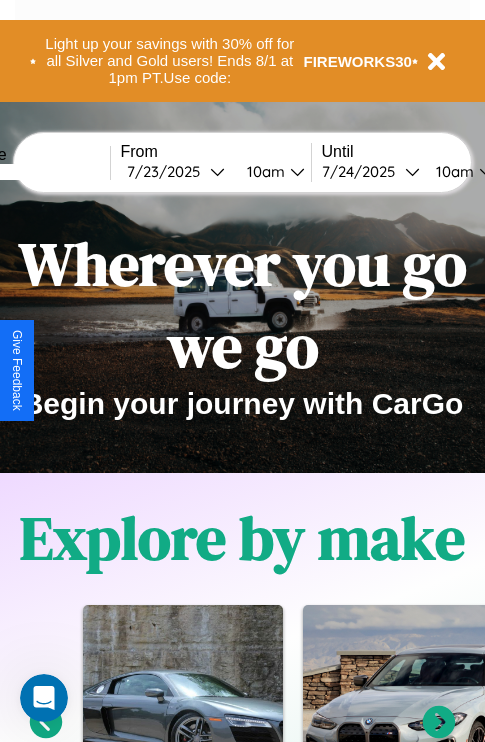 click at bounding box center [35, 172] 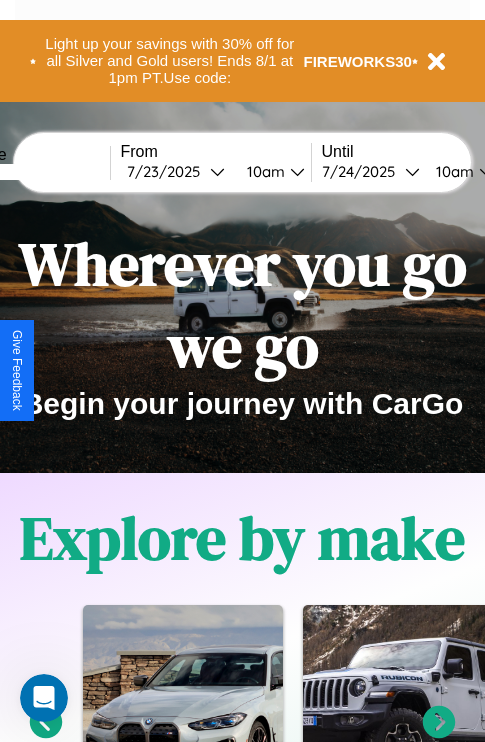 click 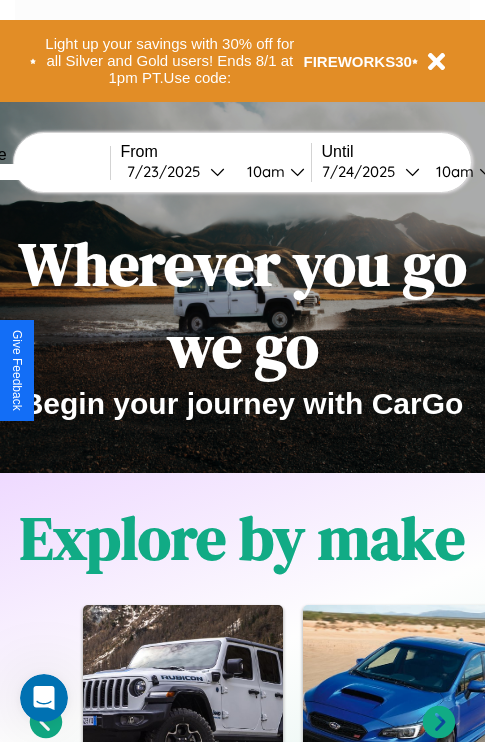 type on "******" 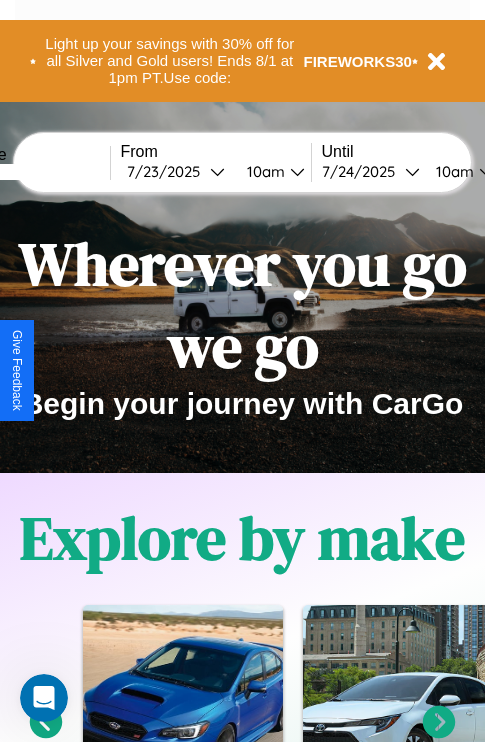 click on "7 / 23 / 2025" at bounding box center [168, 171] 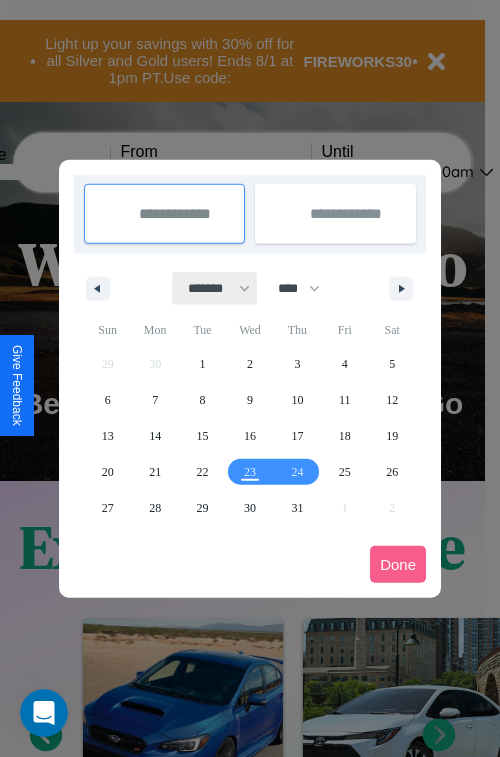 click on "******* ******** ***** ***** *** **** **** ****** ********* ******* ******** ********" at bounding box center [215, 288] 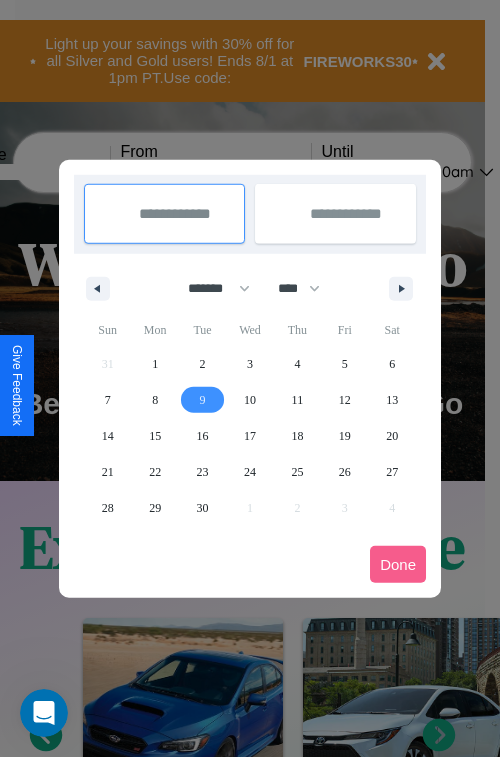 click on "9" at bounding box center [203, 400] 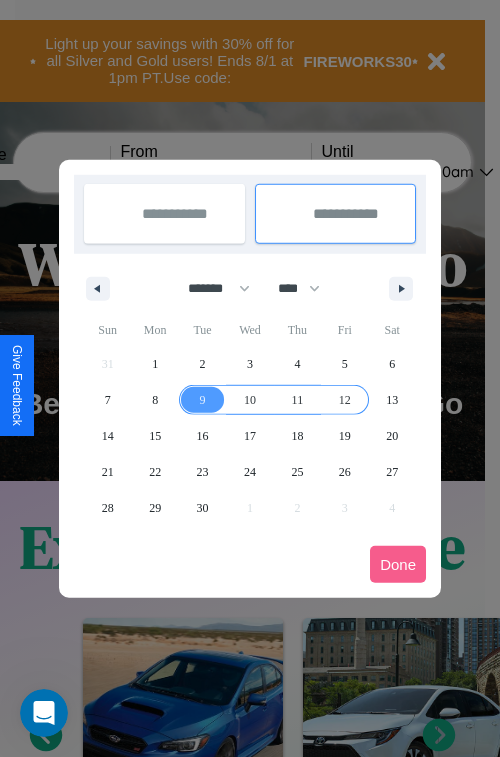 click on "12" at bounding box center [345, 400] 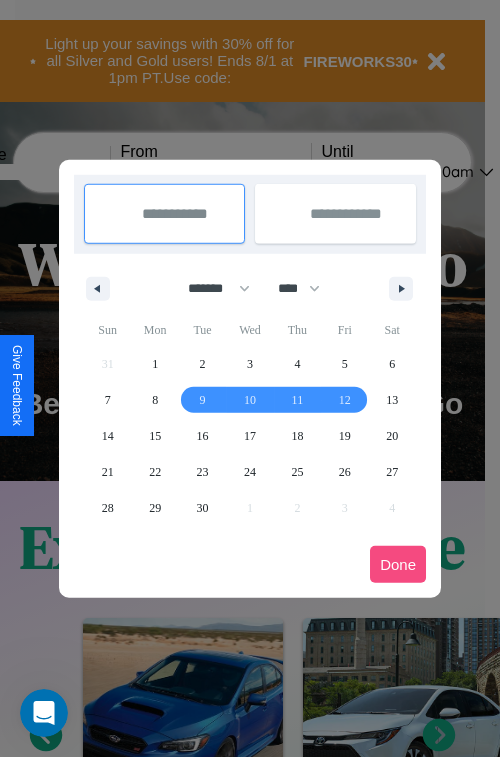 click on "Done" at bounding box center (398, 564) 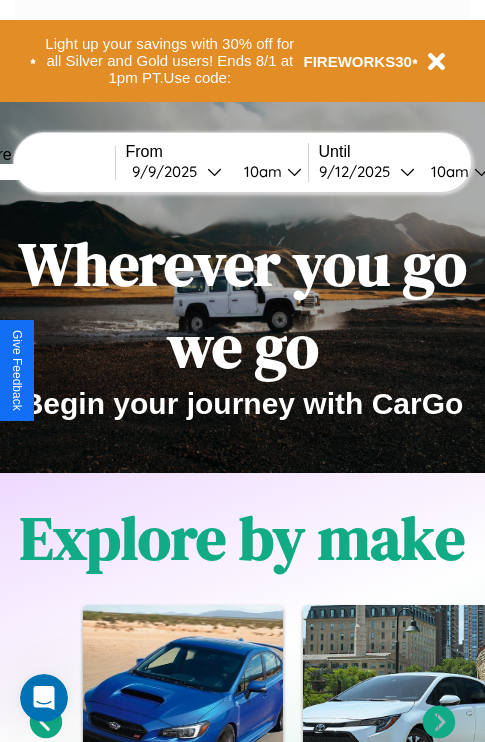 scroll, scrollTop: 0, scrollLeft: 72, axis: horizontal 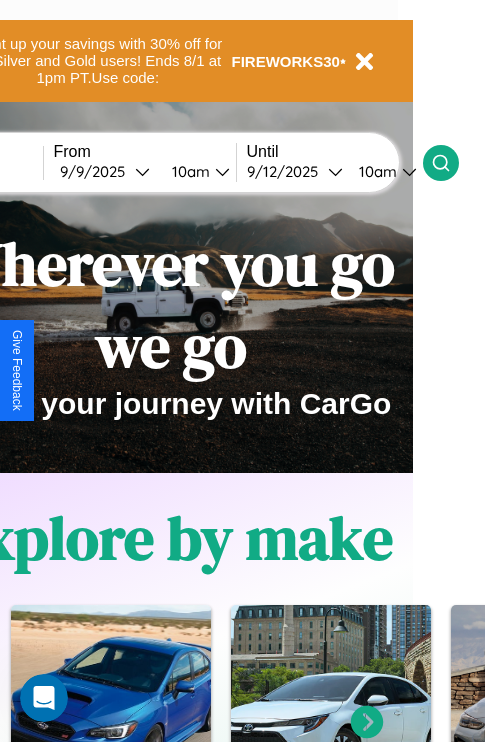 click 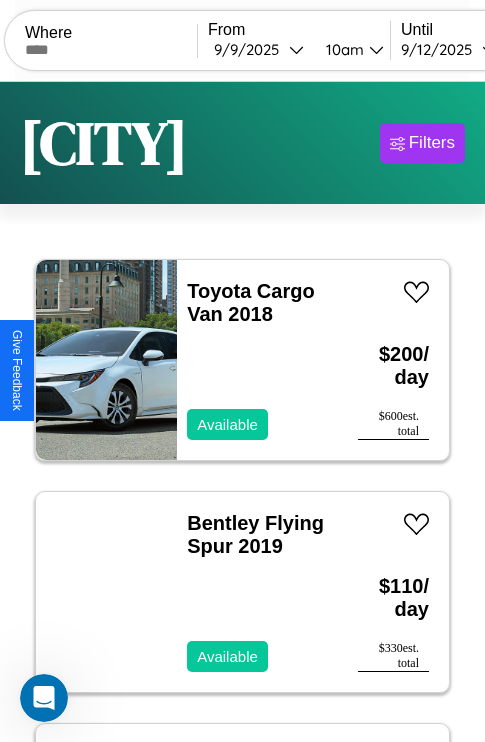scroll, scrollTop: 66, scrollLeft: 0, axis: vertical 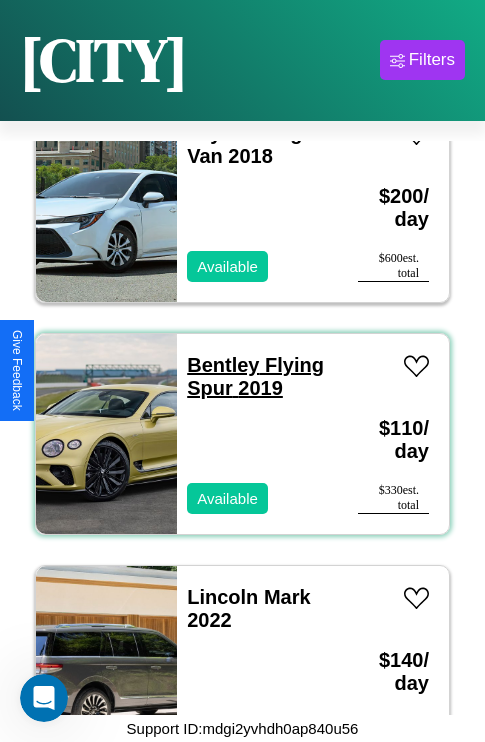 click on "Bentley   Flying Spur   2019" at bounding box center (255, 376) 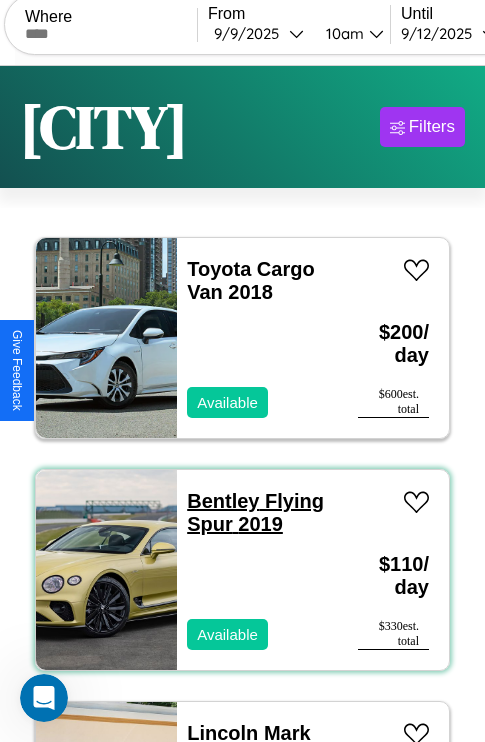 scroll, scrollTop: 0, scrollLeft: 0, axis: both 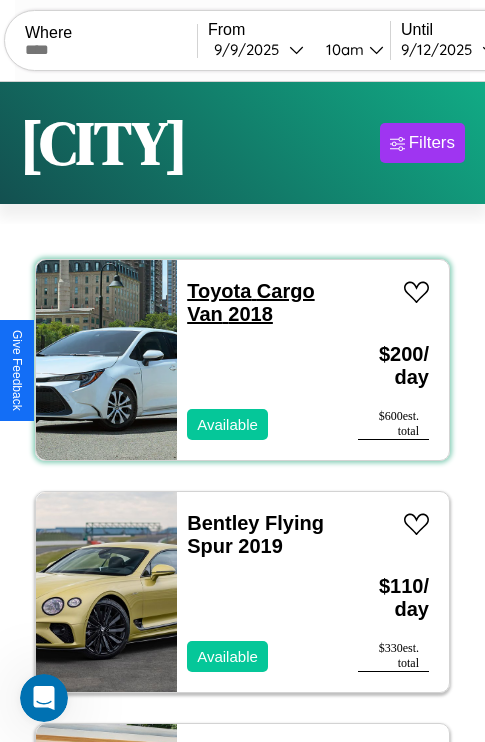 click on "Toyota   Cargo Van   2018" at bounding box center (250, 302) 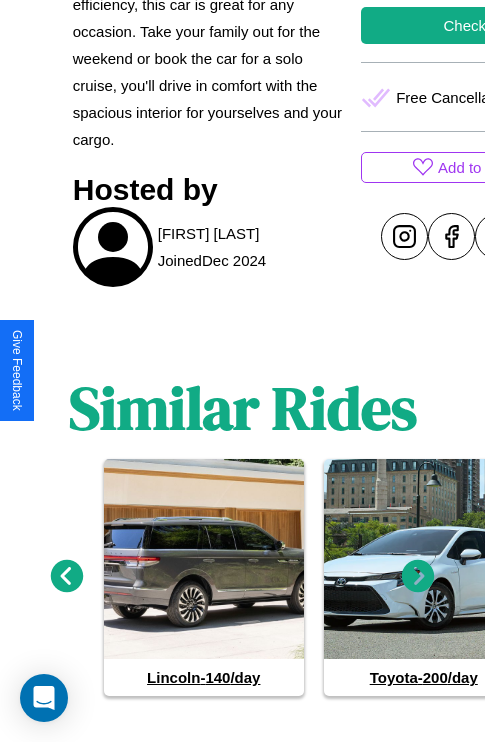 scroll, scrollTop: 790, scrollLeft: 0, axis: vertical 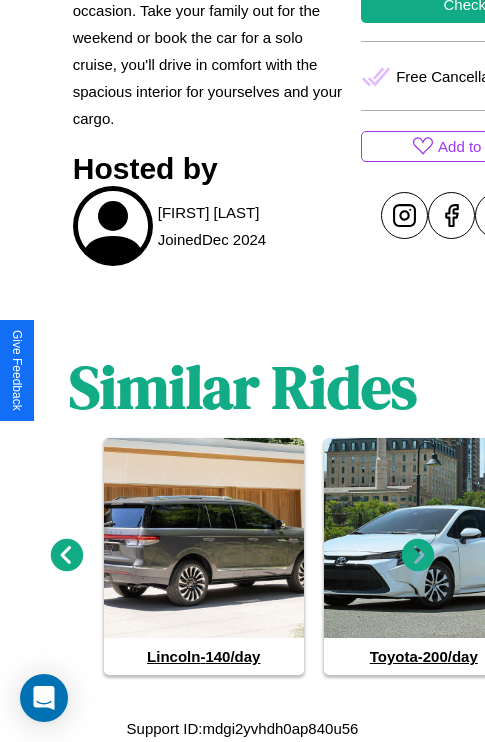 click 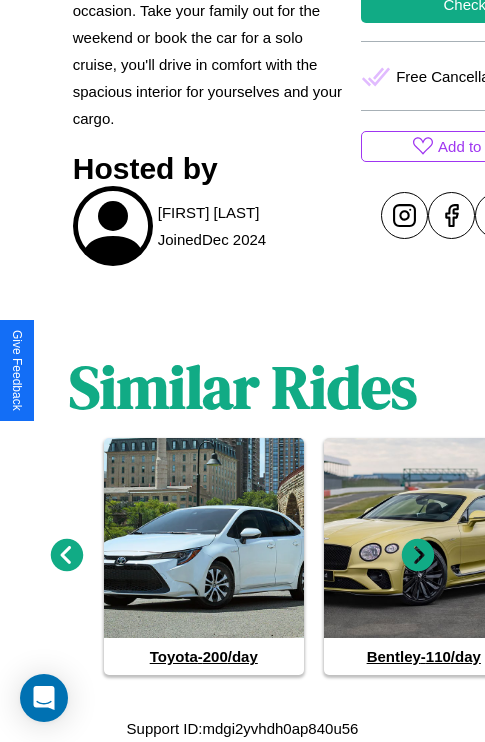 click 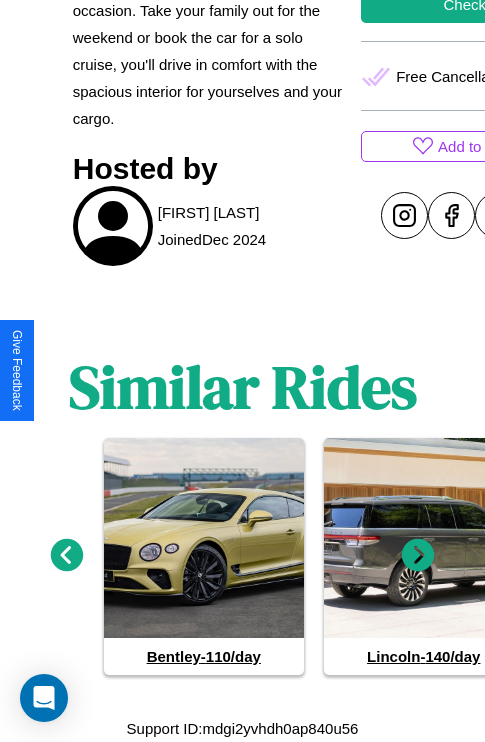 click 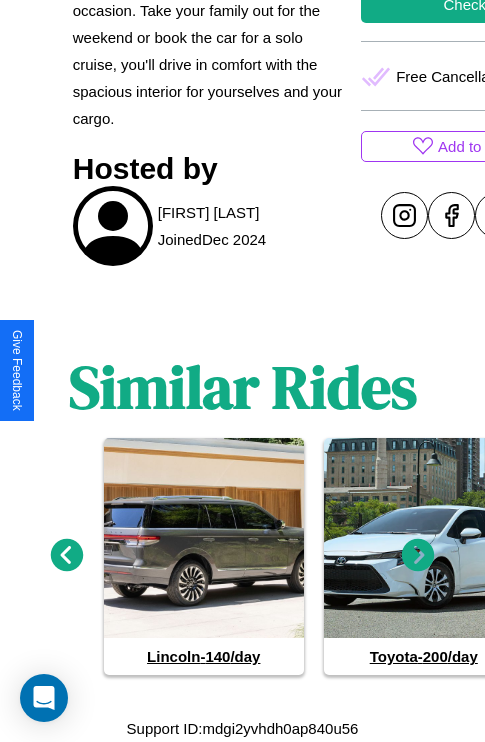 click 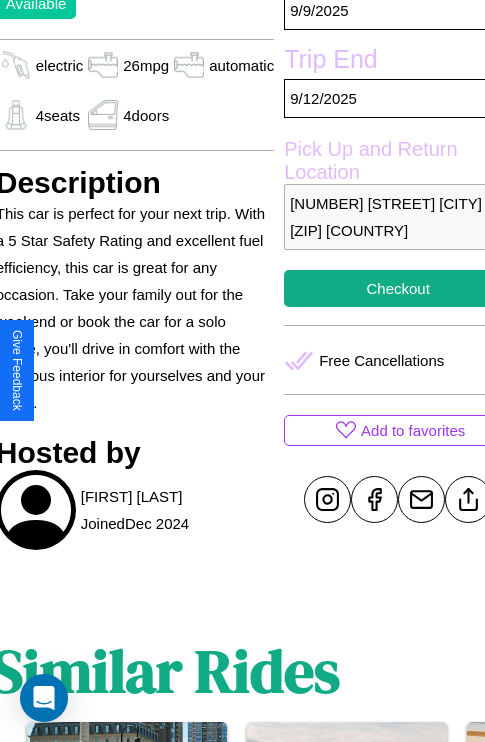 scroll, scrollTop: 378, scrollLeft: 96, axis: both 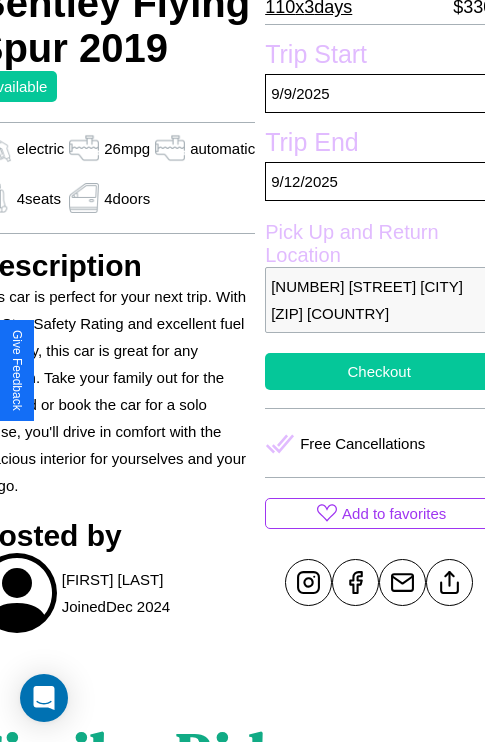 click on "Checkout" at bounding box center (379, 371) 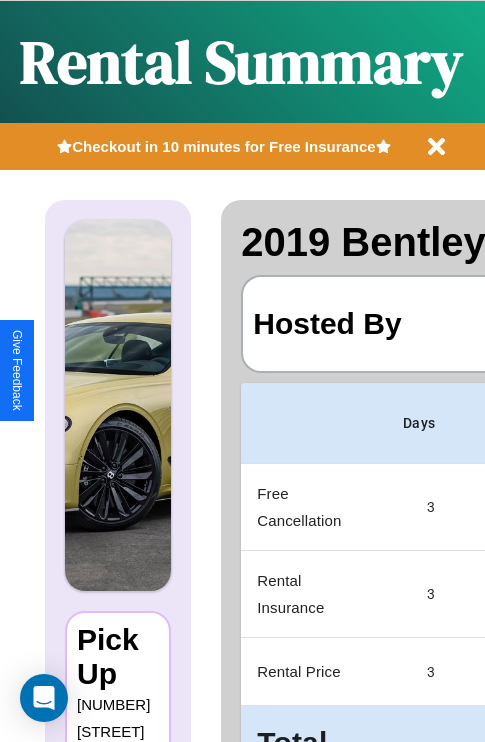 scroll, scrollTop: 106, scrollLeft: 0, axis: vertical 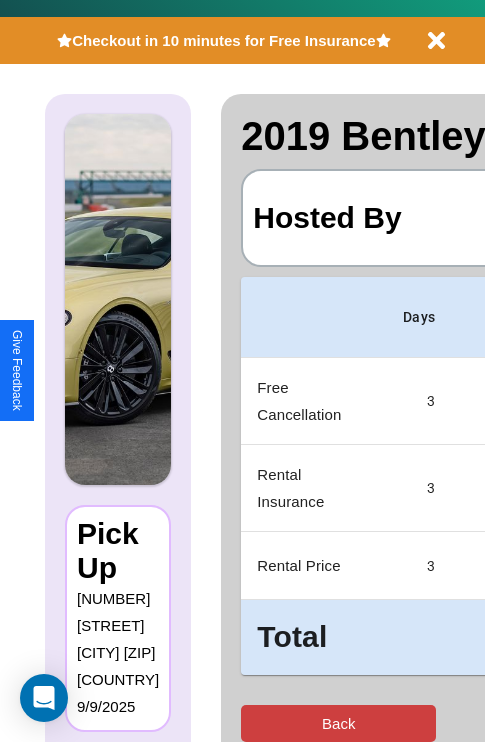 click on "Back" at bounding box center (338, 723) 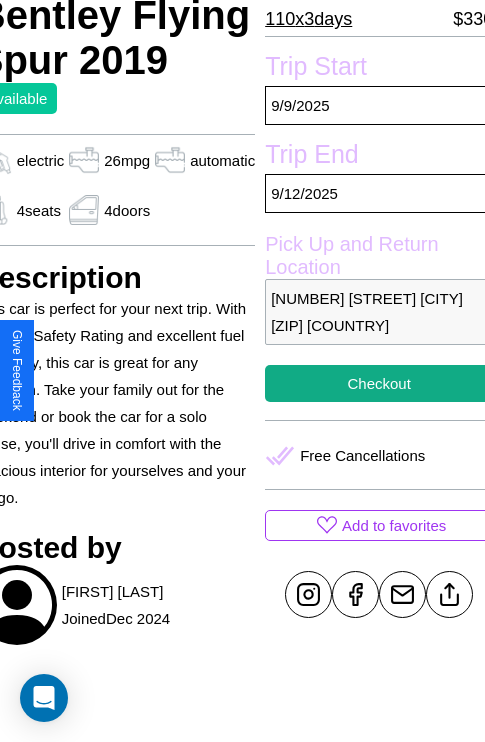 scroll, scrollTop: 378, scrollLeft: 96, axis: both 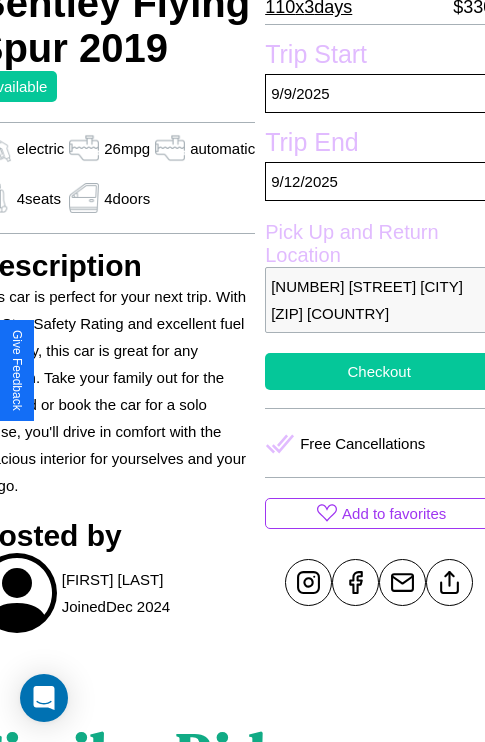 click on "Checkout" at bounding box center (379, 371) 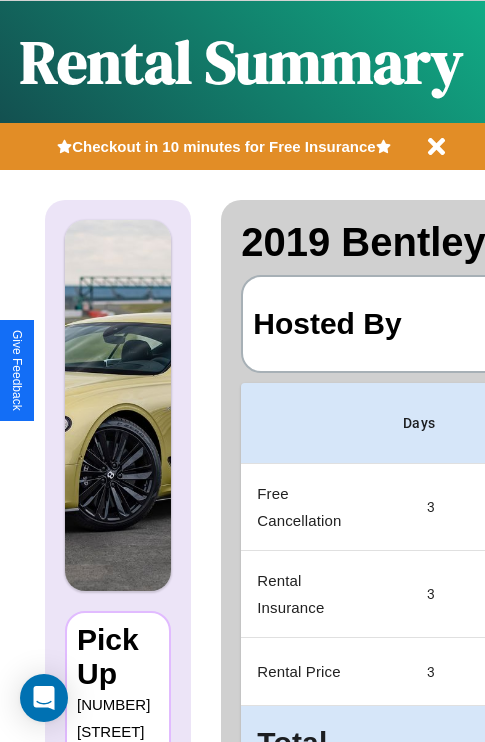 scroll, scrollTop: 0, scrollLeft: 378, axis: horizontal 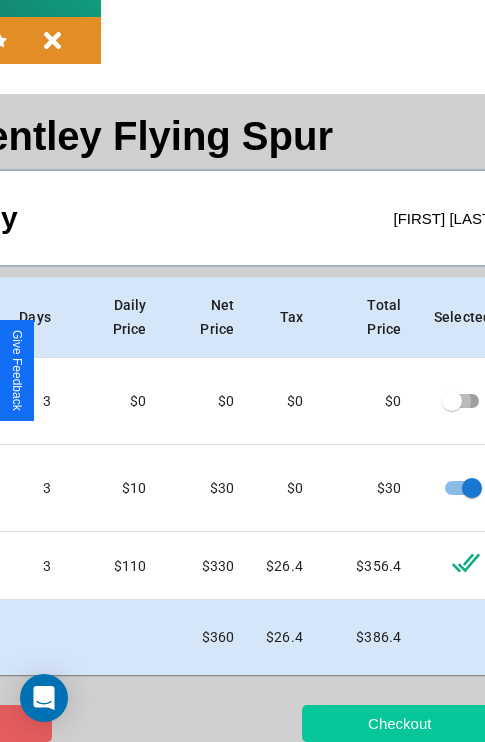 click on "Checkout" at bounding box center (399, 723) 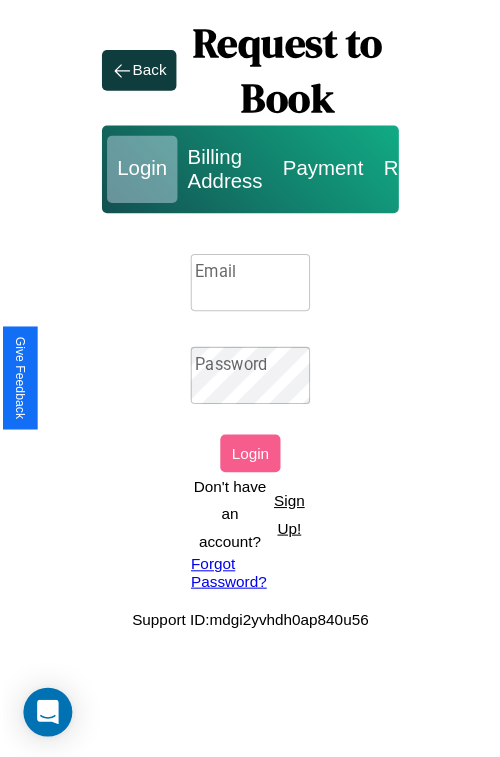 scroll, scrollTop: 0, scrollLeft: 0, axis: both 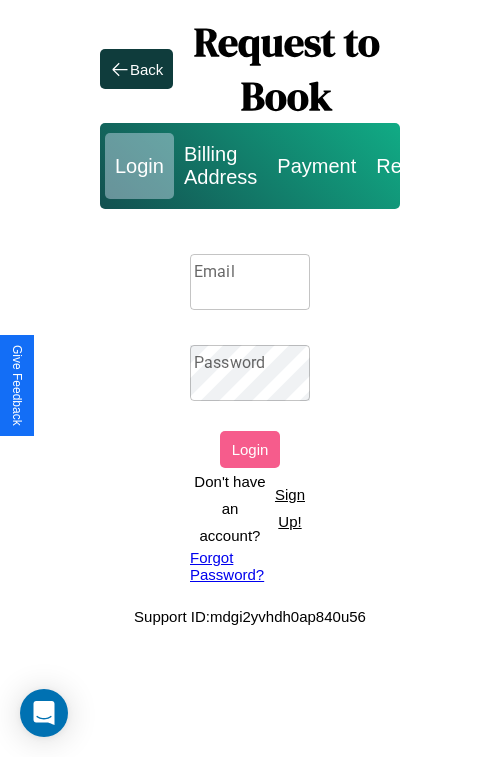 click on "Email" at bounding box center [250, 282] 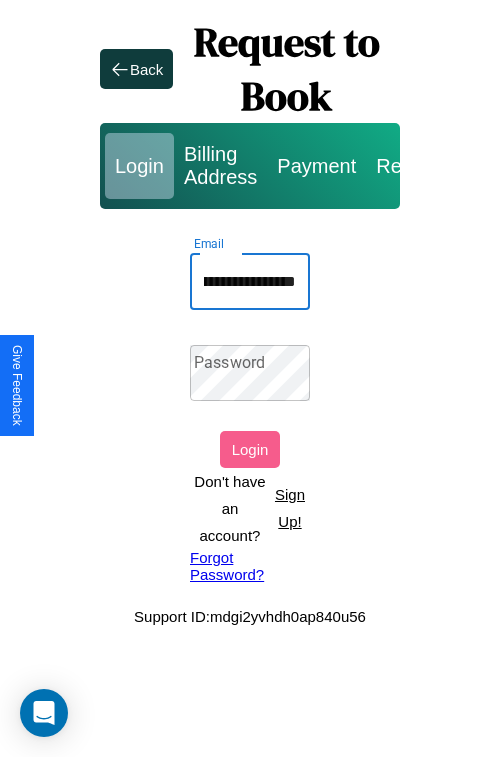 scroll, scrollTop: 0, scrollLeft: 126, axis: horizontal 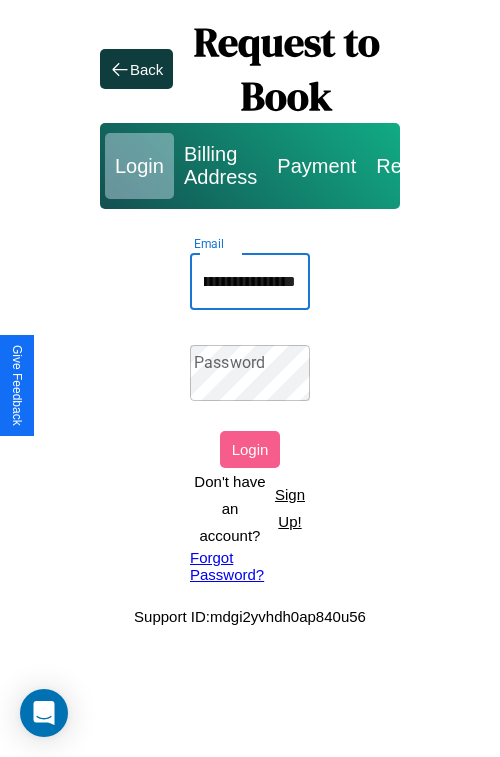type on "**********" 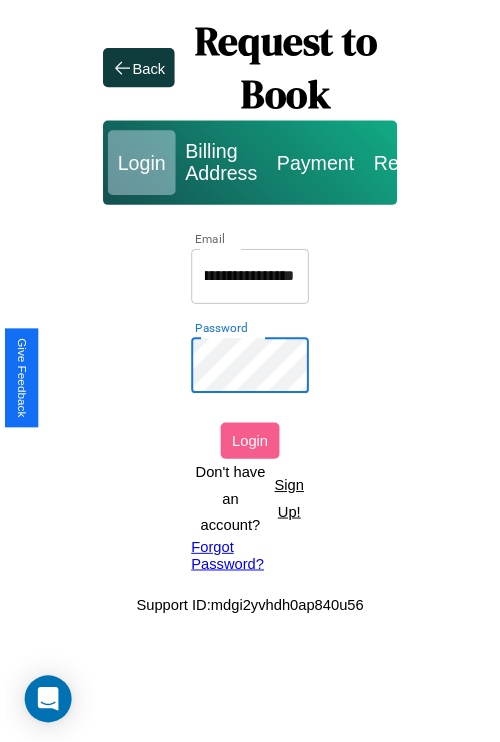 scroll, scrollTop: 0, scrollLeft: 0, axis: both 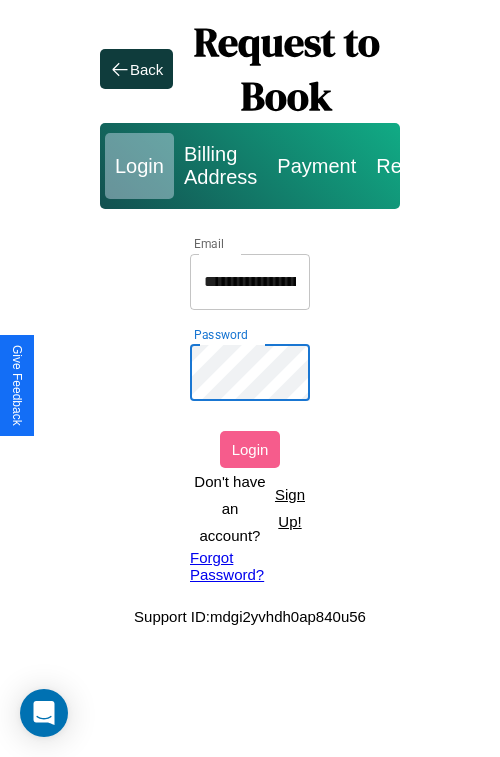 click on "Login" at bounding box center [250, 449] 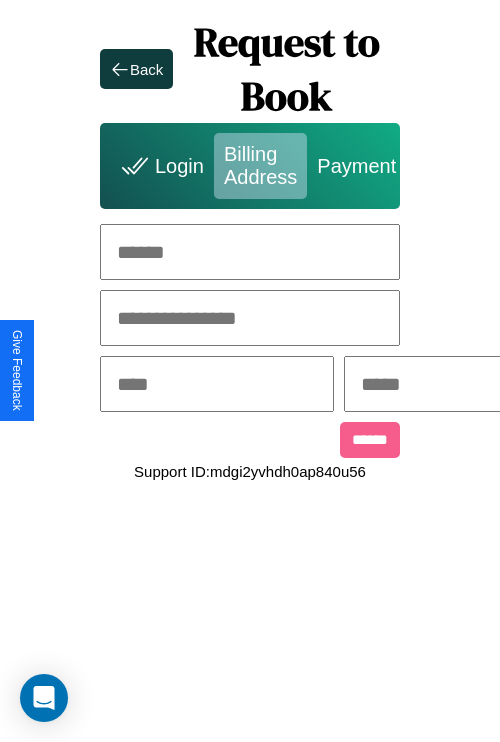 click at bounding box center (250, 252) 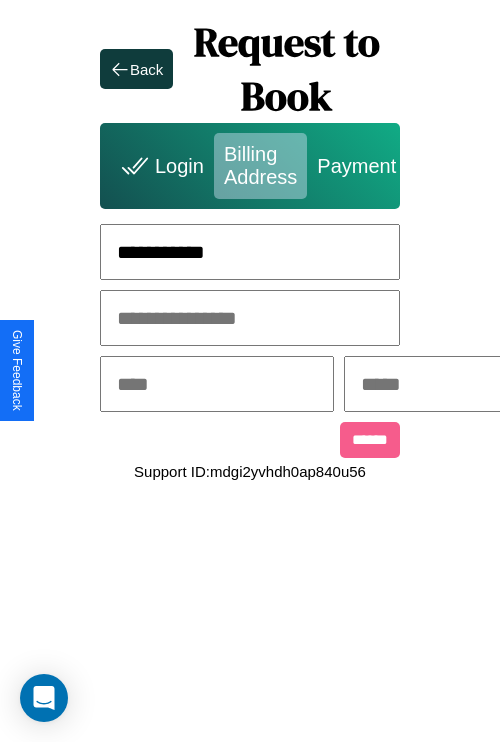 type on "**********" 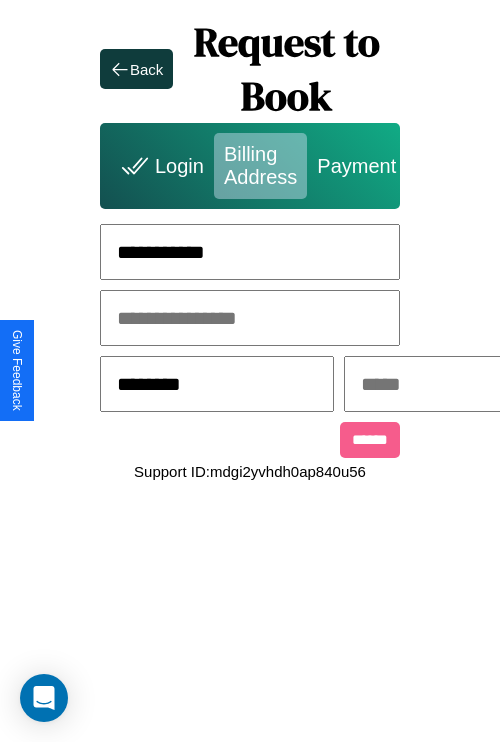 type on "********" 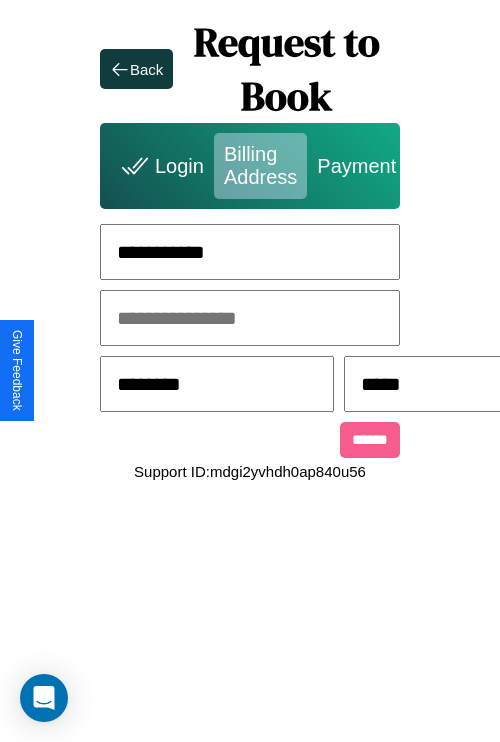 scroll, scrollTop: 0, scrollLeft: 517, axis: horizontal 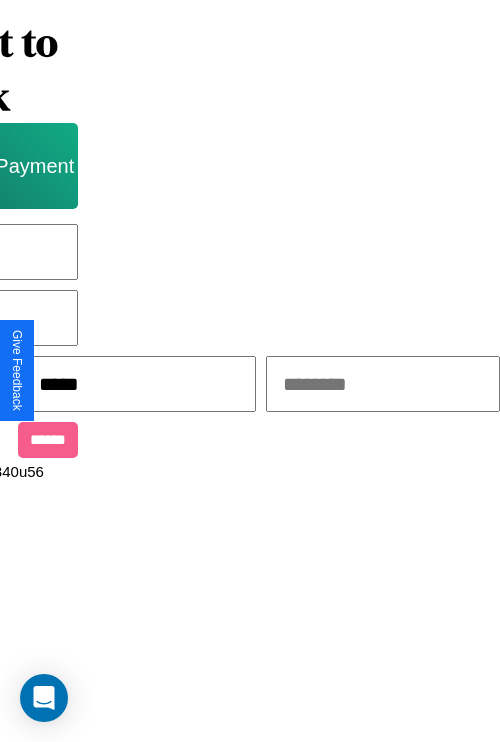 type on "*****" 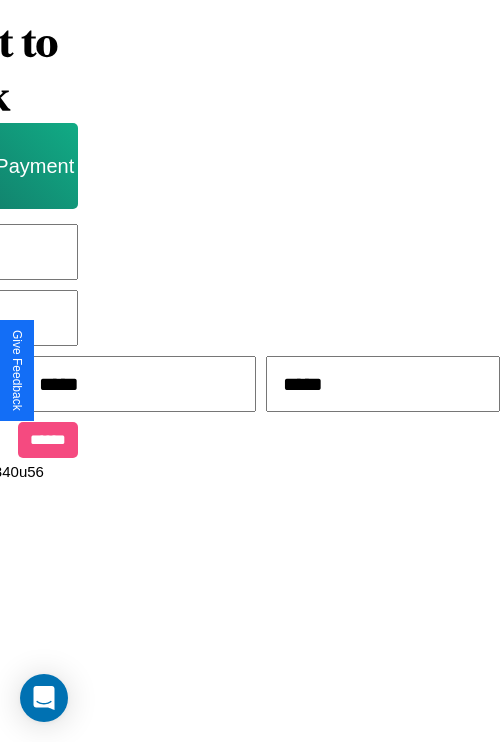 type on "*****" 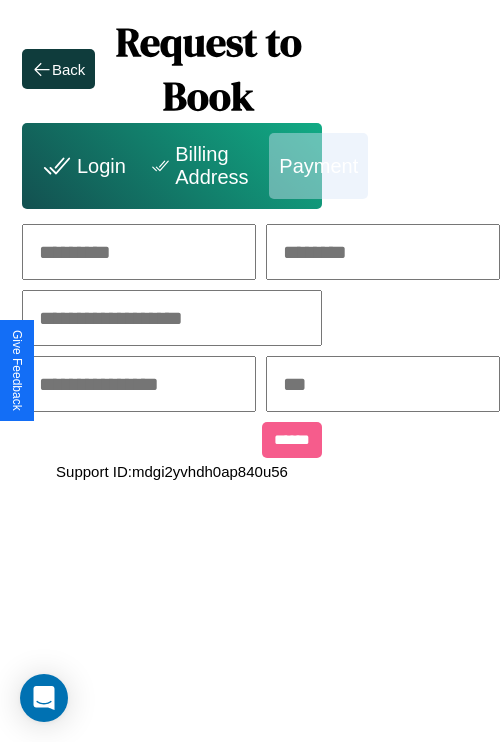 click at bounding box center (139, 252) 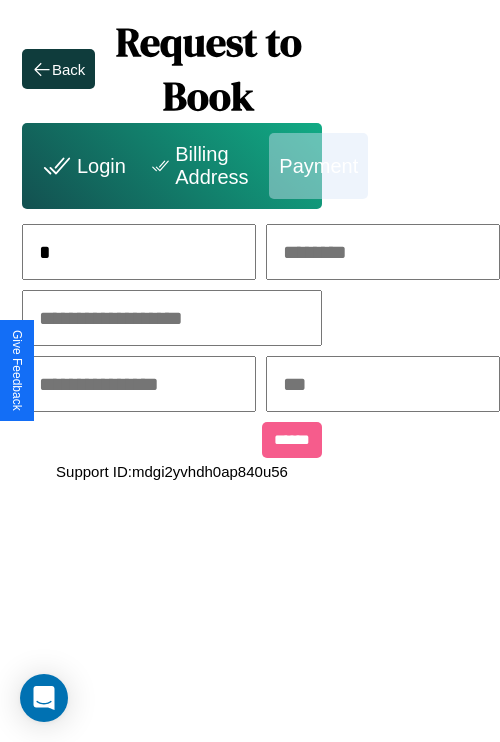 scroll, scrollTop: 0, scrollLeft: 127, axis: horizontal 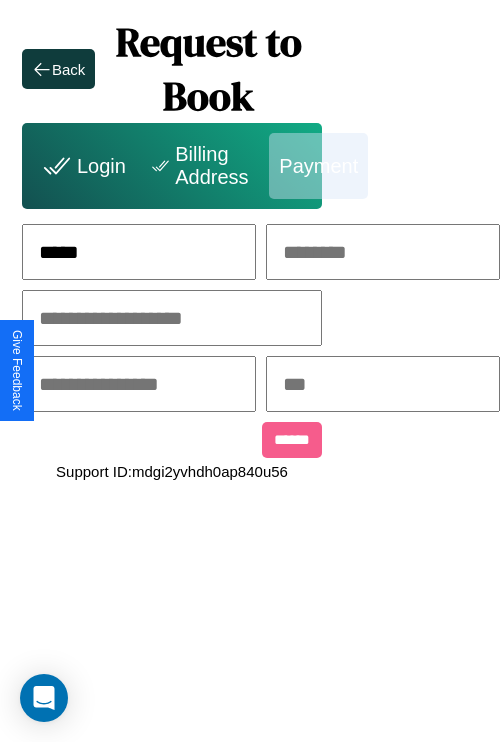 type on "*****" 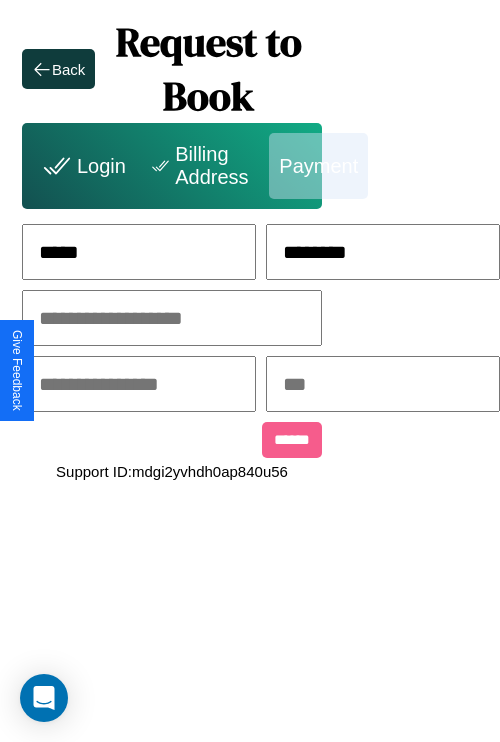 type on "********" 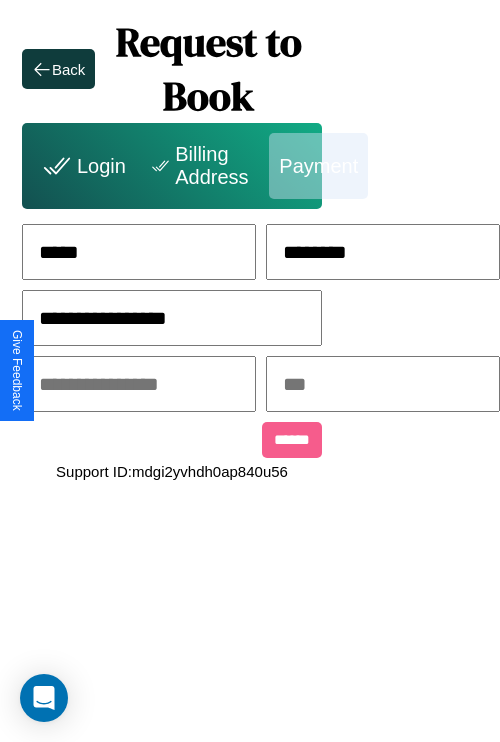 type on "**********" 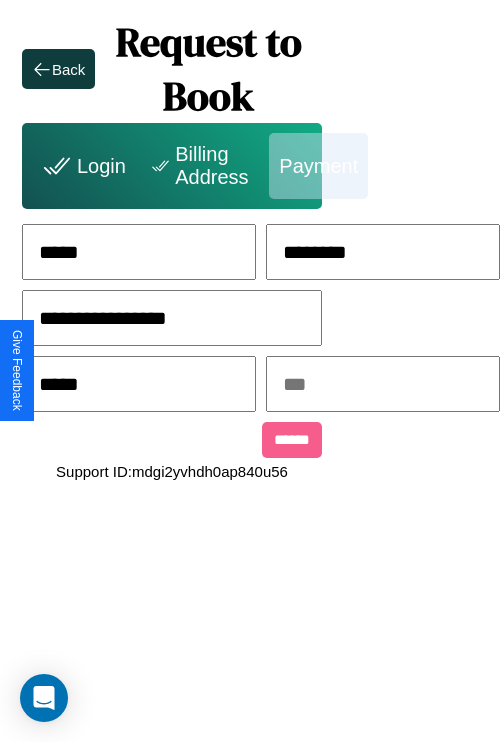 type on "*****" 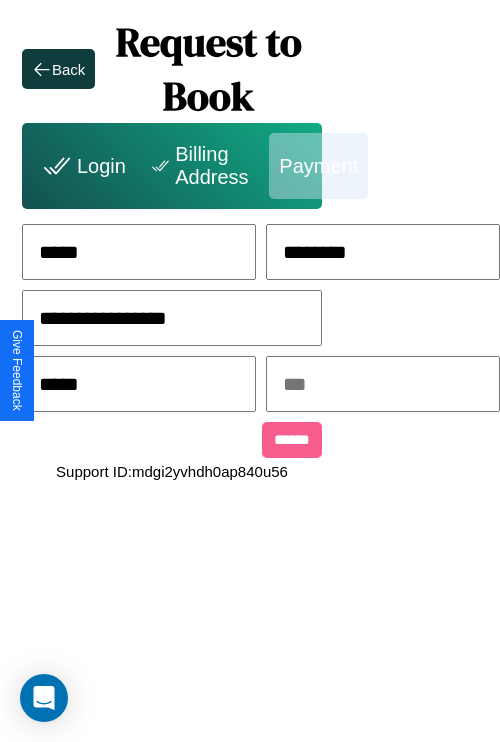 click at bounding box center (383, 384) 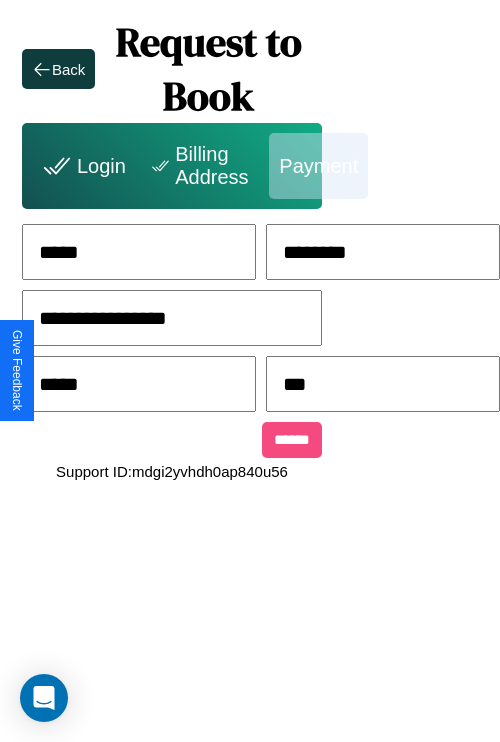 type on "***" 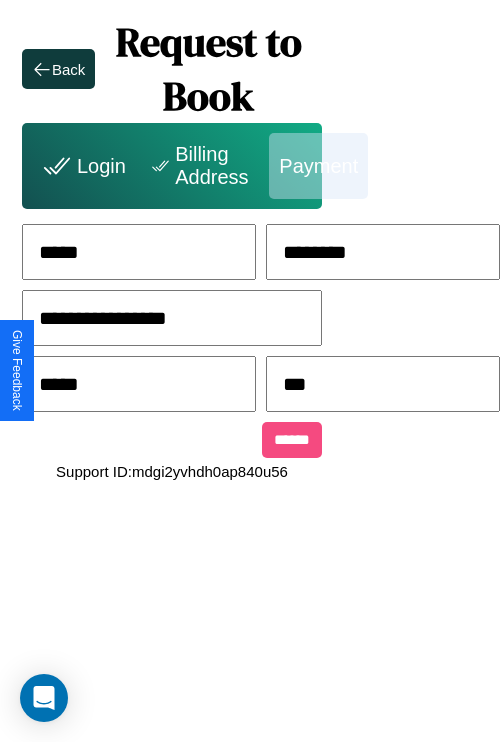 click on "******" at bounding box center [292, 440] 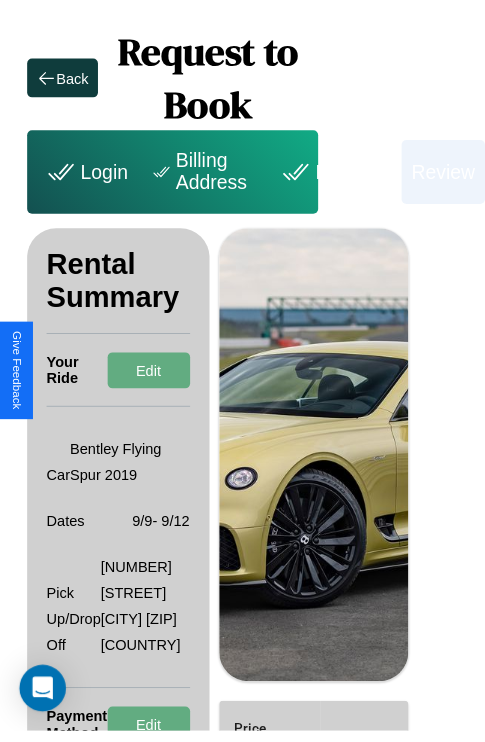 scroll, scrollTop: 0, scrollLeft: 72, axis: horizontal 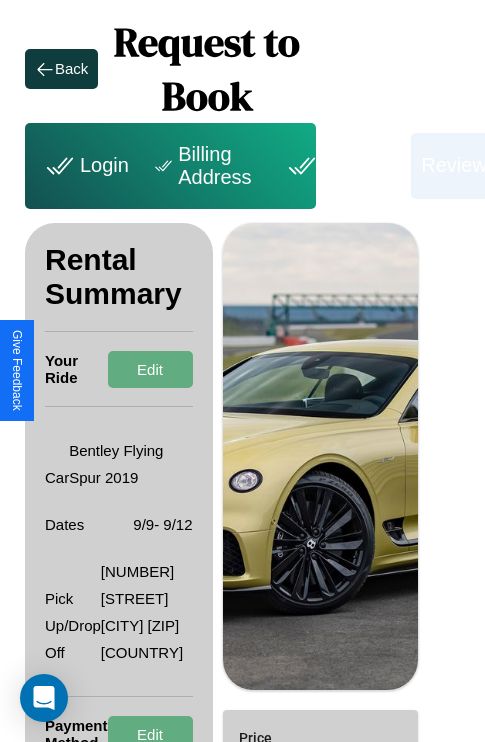 click on "Payment" at bounding box center (341, 166) 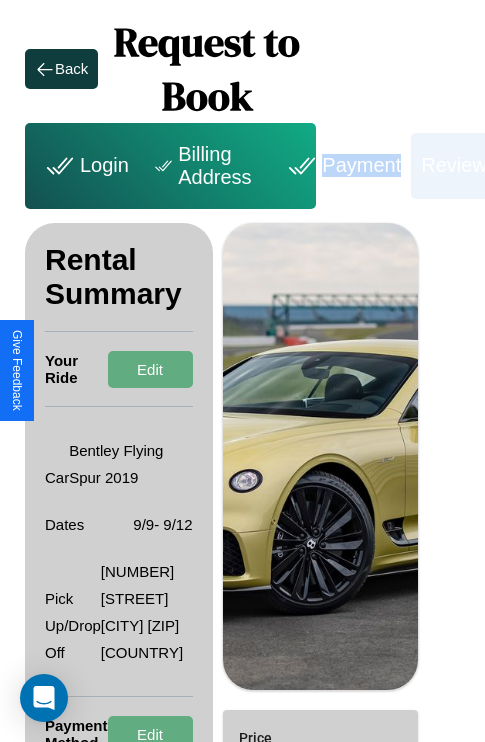 click on "Payment" at bounding box center (341, 166) 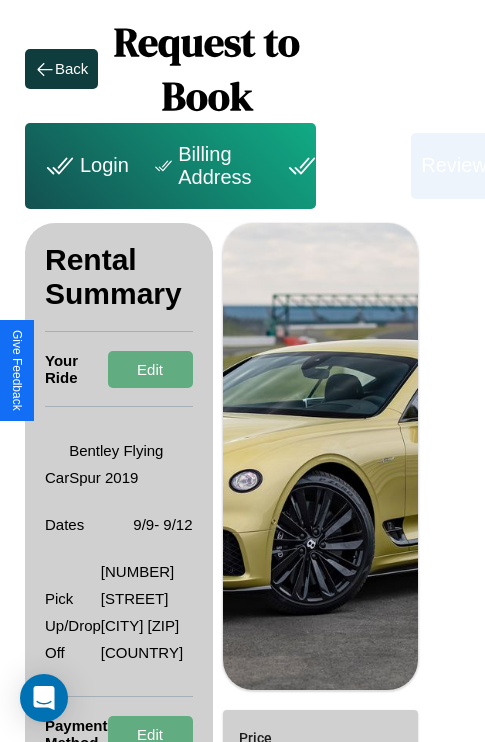 click on "Payment" at bounding box center [341, 166] 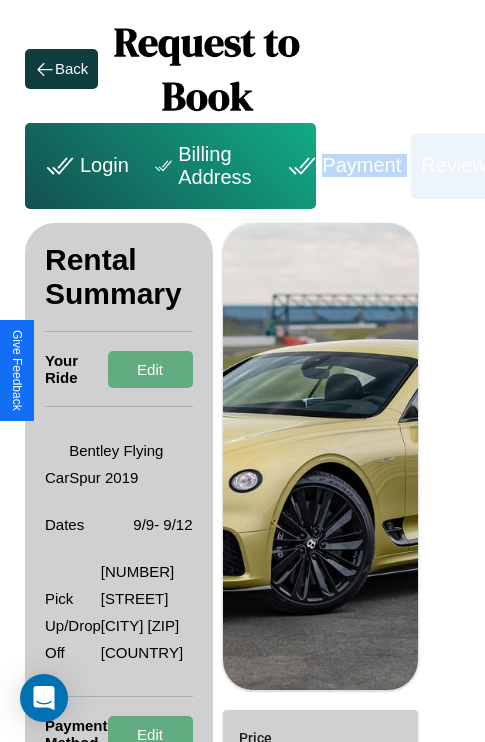 click on "Payment" at bounding box center (341, 166) 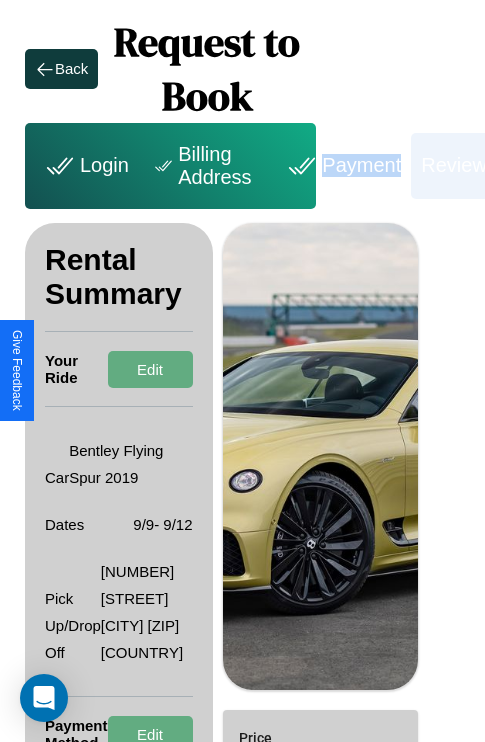 click on "Payment" at bounding box center (341, 166) 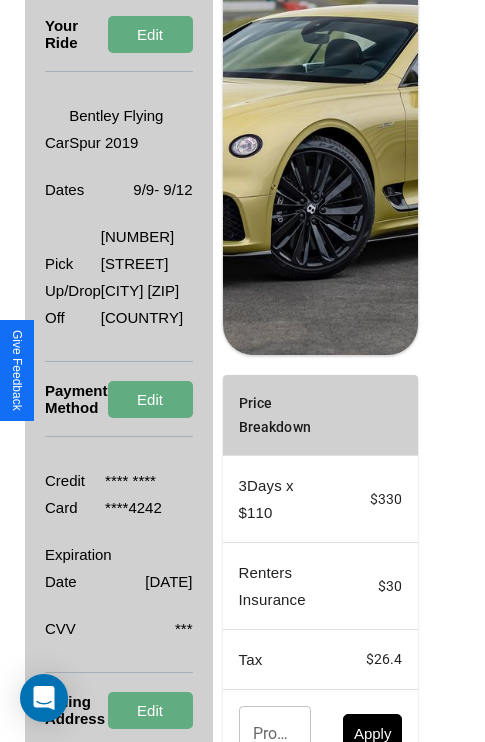 scroll, scrollTop: 428, scrollLeft: 72, axis: both 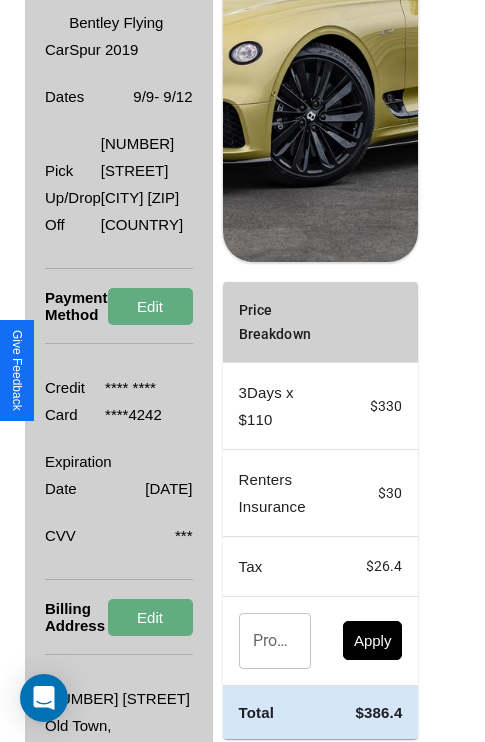 click on "Confirm & Submit" at bounding box center (350, 767) 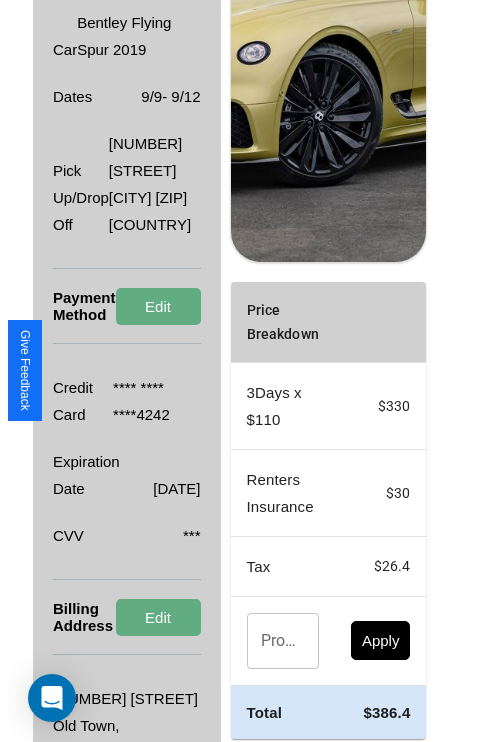 scroll, scrollTop: 0, scrollLeft: 72, axis: horizontal 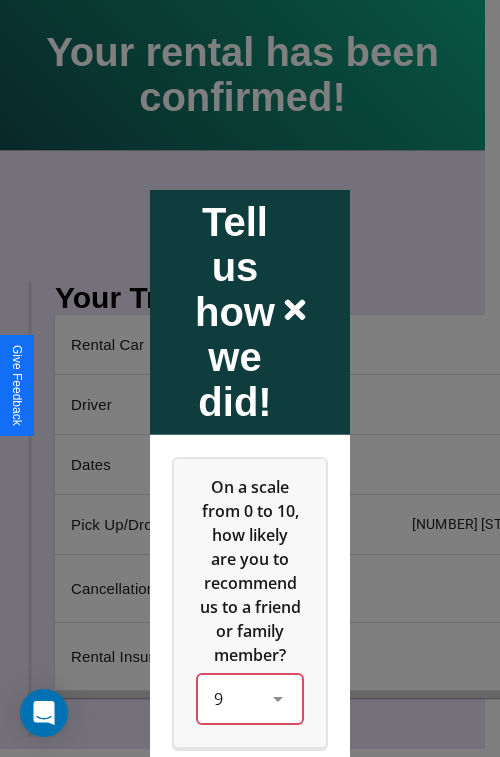 click on "9" at bounding box center (250, 698) 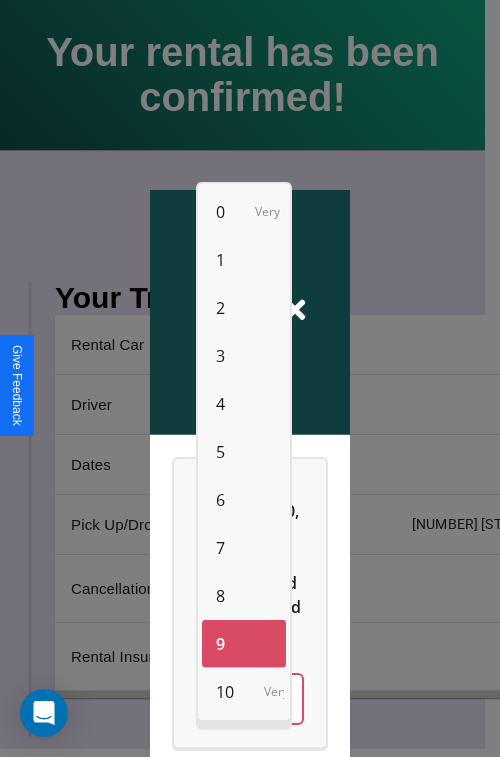 click on "1" at bounding box center (220, 260) 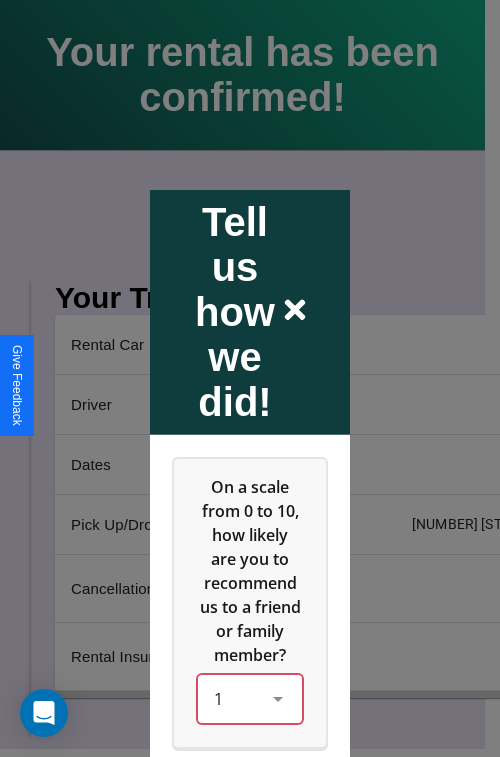 scroll, scrollTop: 334, scrollLeft: 0, axis: vertical 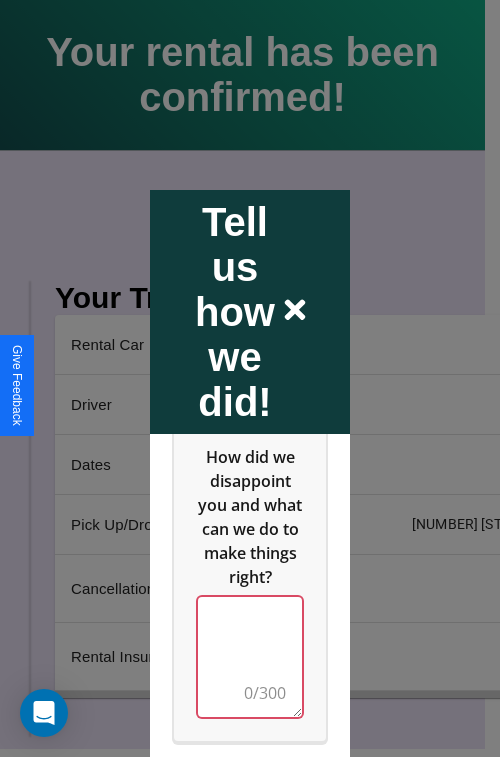 click at bounding box center [250, 656] 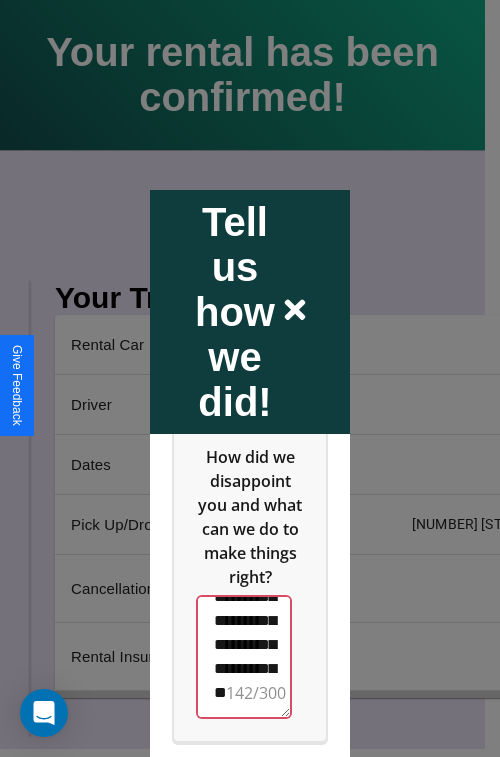 scroll, scrollTop: 660, scrollLeft: 0, axis: vertical 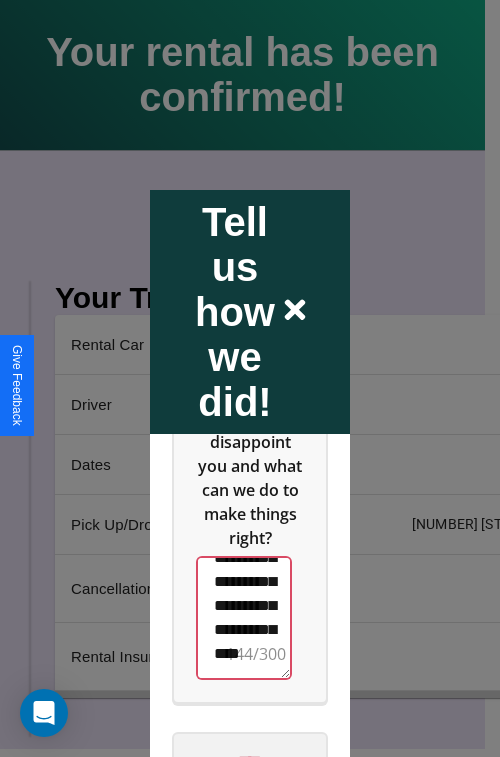 type on "**********" 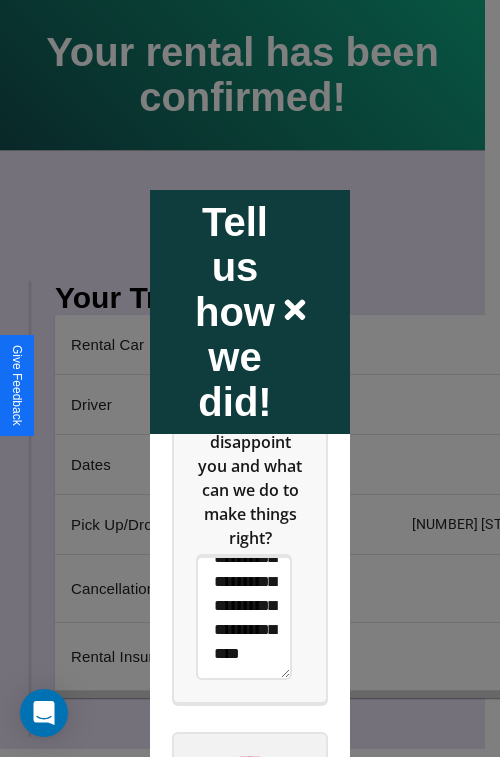 click on "****" at bounding box center [250, 761] 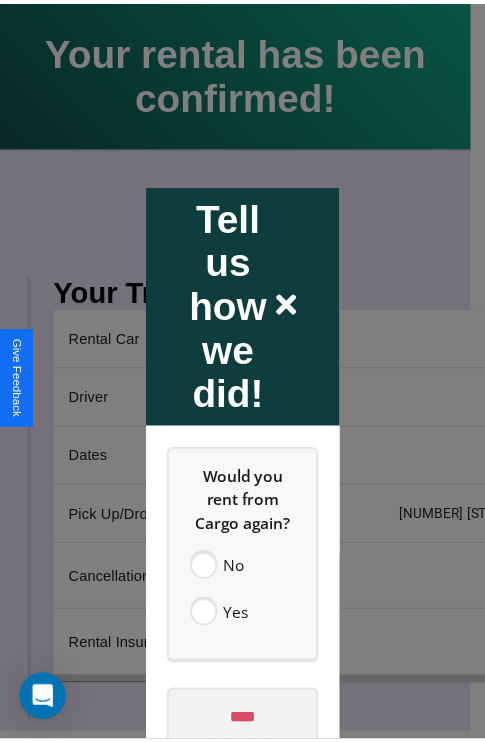 scroll, scrollTop: 0, scrollLeft: 0, axis: both 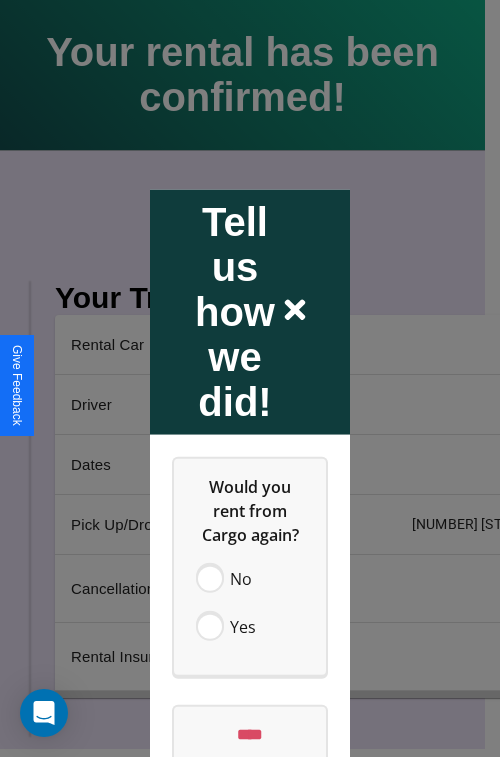 click at bounding box center [250, 378] 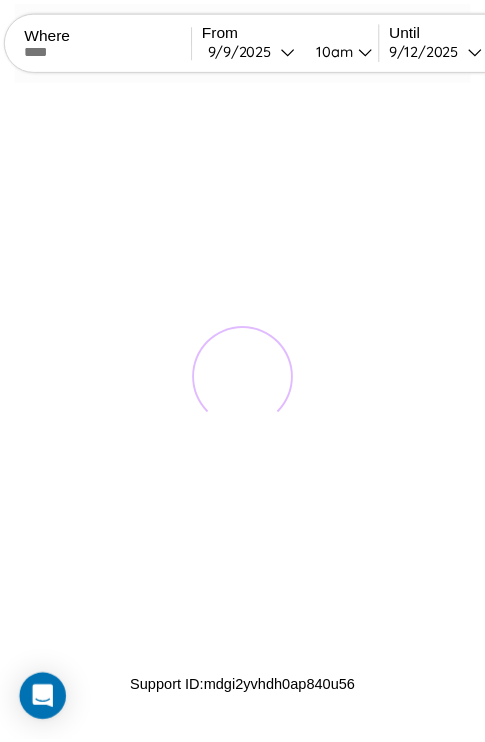 scroll, scrollTop: 0, scrollLeft: 0, axis: both 